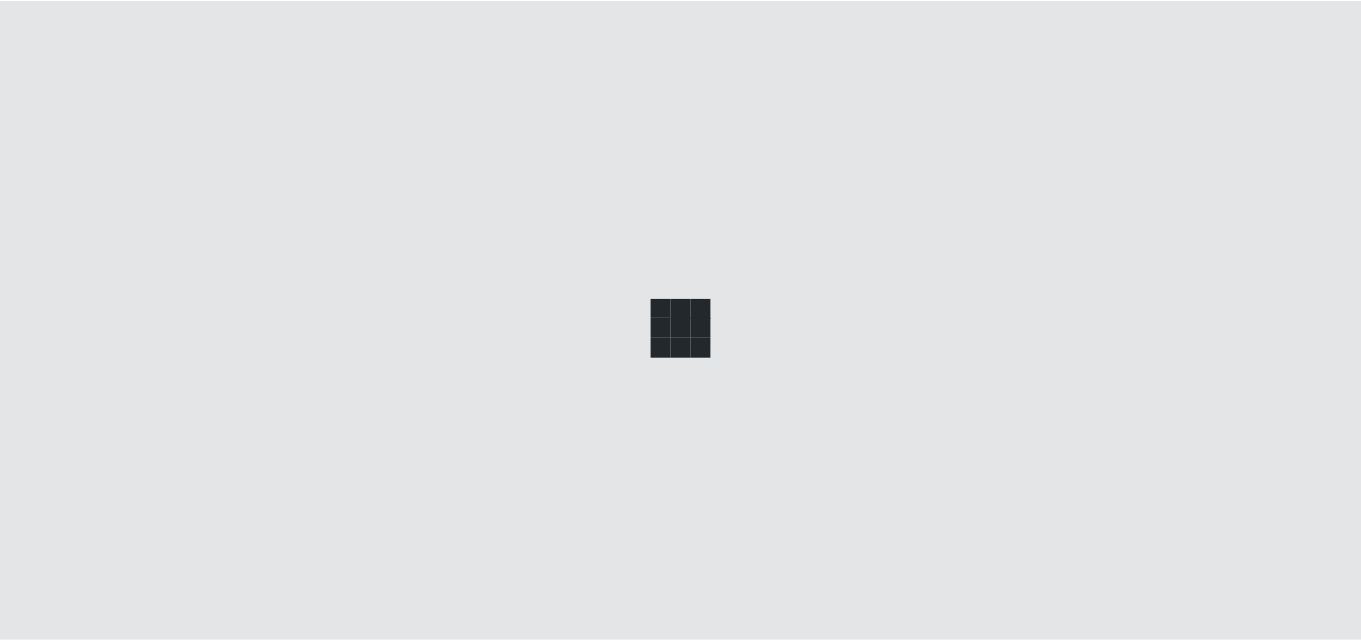 scroll, scrollTop: 0, scrollLeft: 0, axis: both 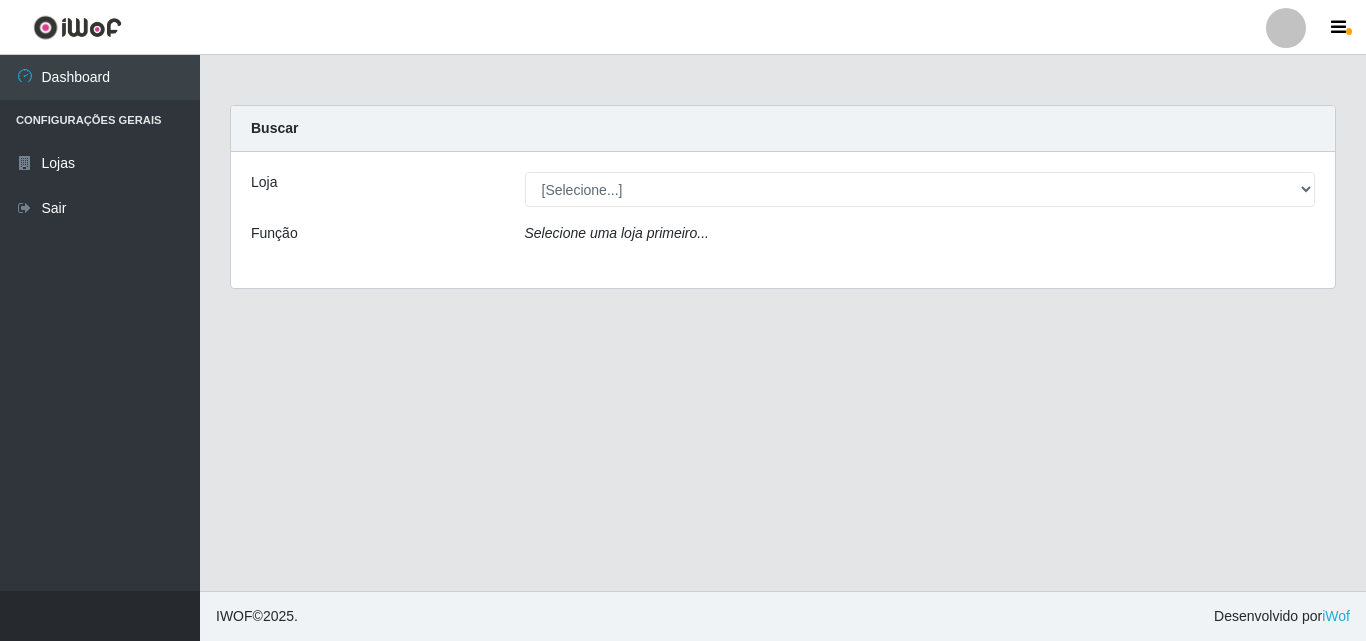 click at bounding box center [1286, 28] 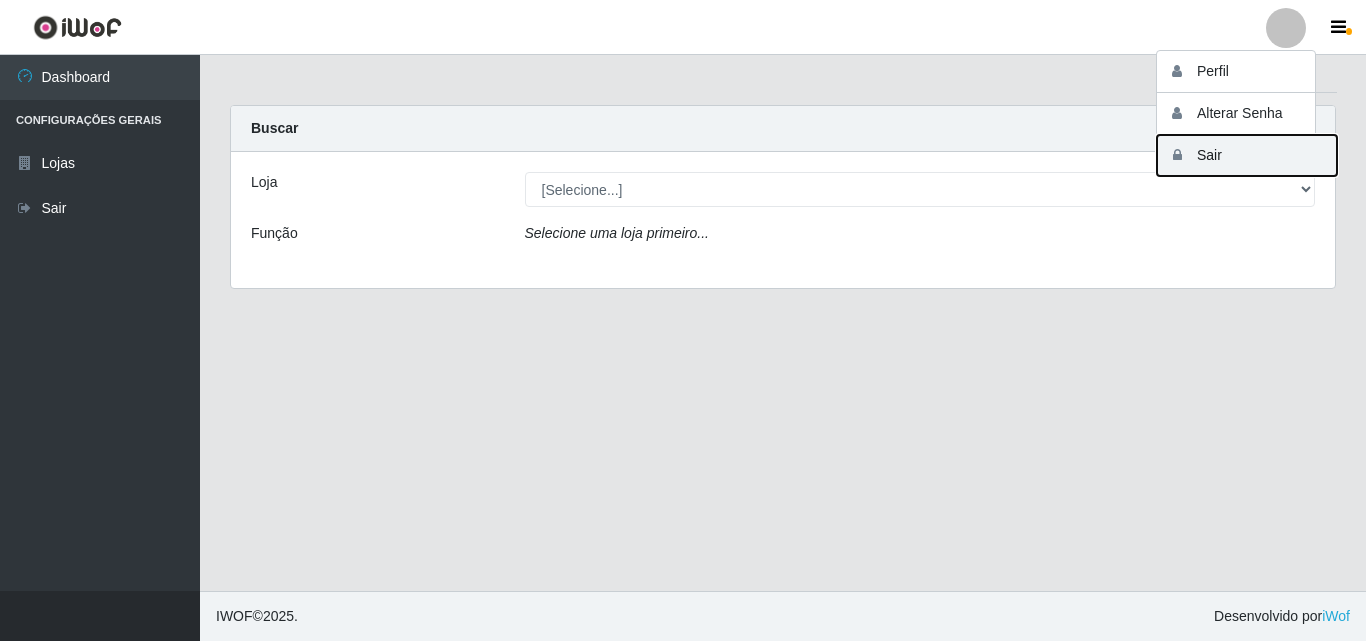 click on "Sair" at bounding box center (1247, 155) 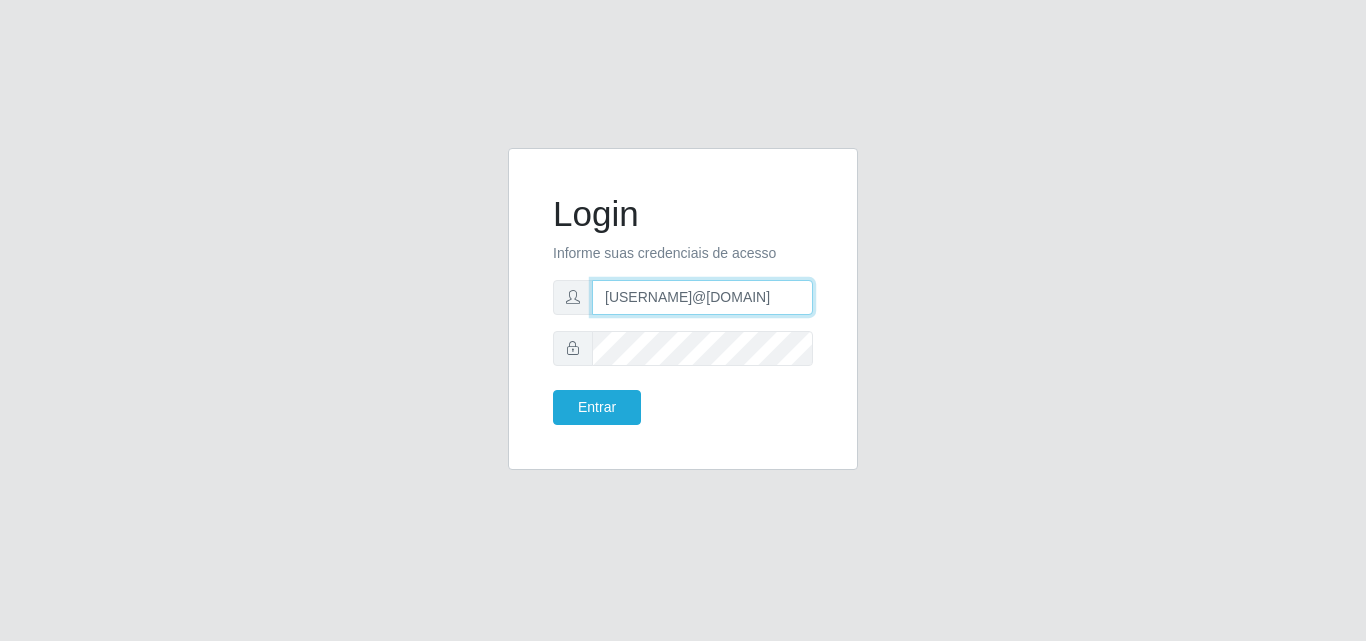 click on "[USERNAME]@[DOMAIN]" at bounding box center [702, 297] 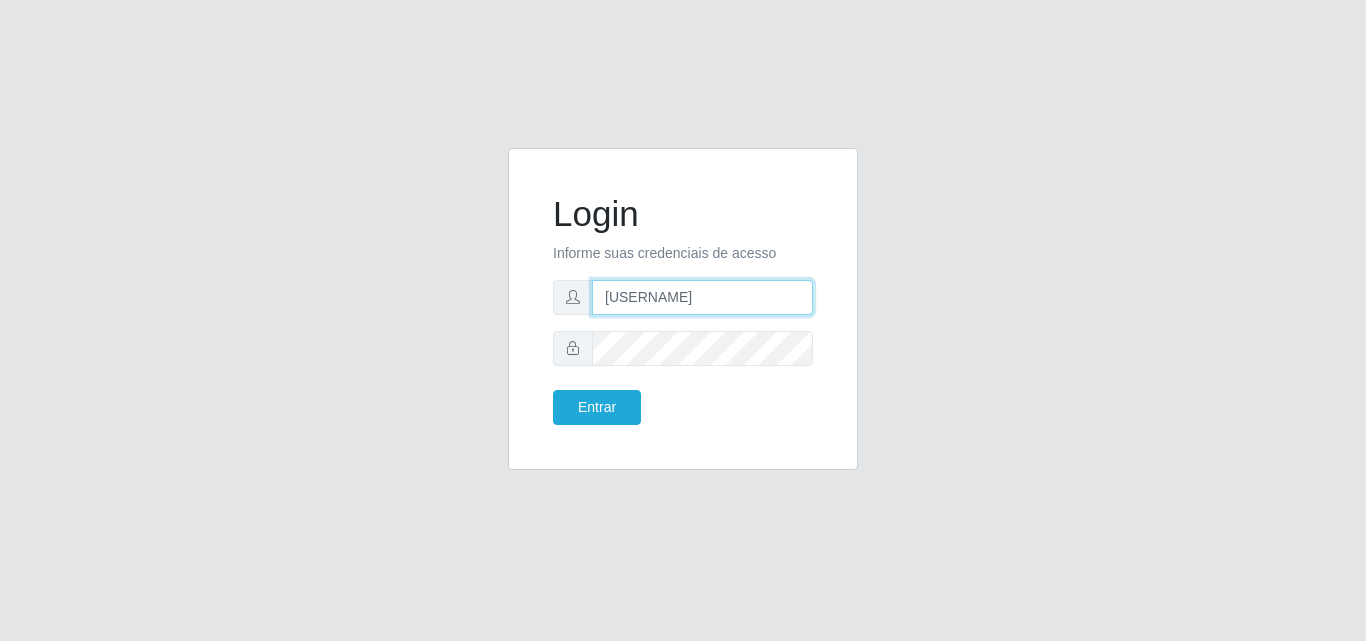 type on "[USERNAME]@[DOMAIN]" 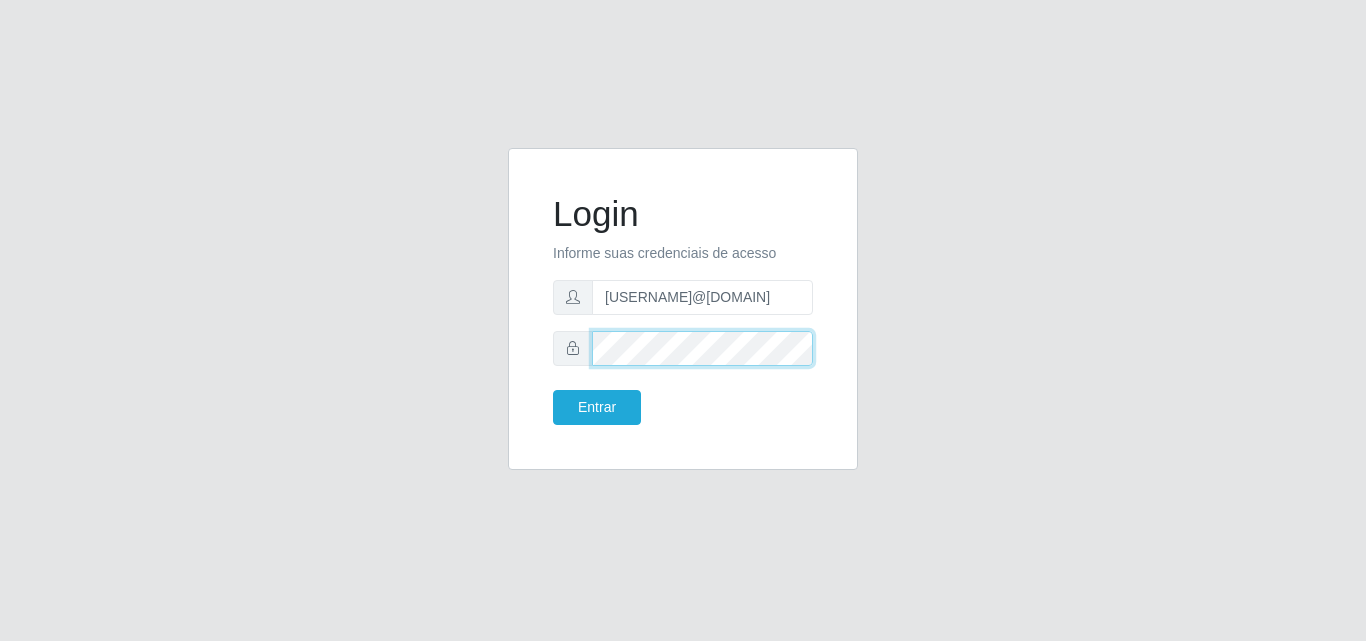 click on "Entrar" at bounding box center (597, 407) 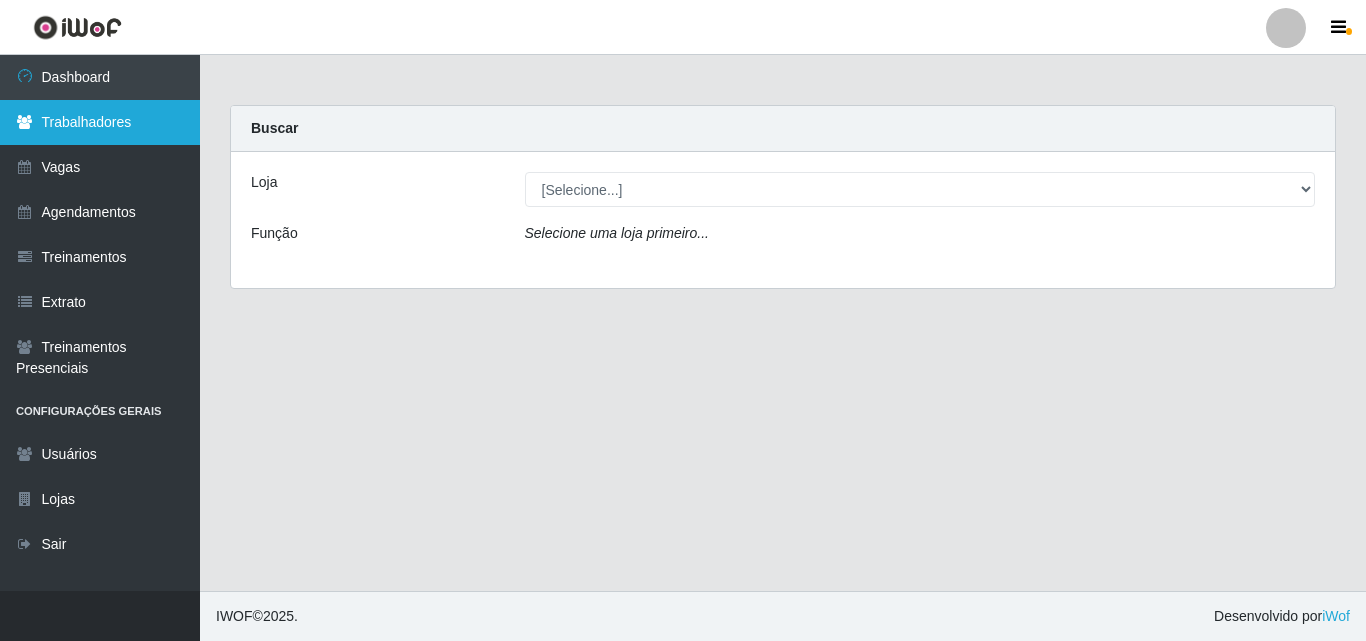 click on "Trabalhadores" at bounding box center [100, 122] 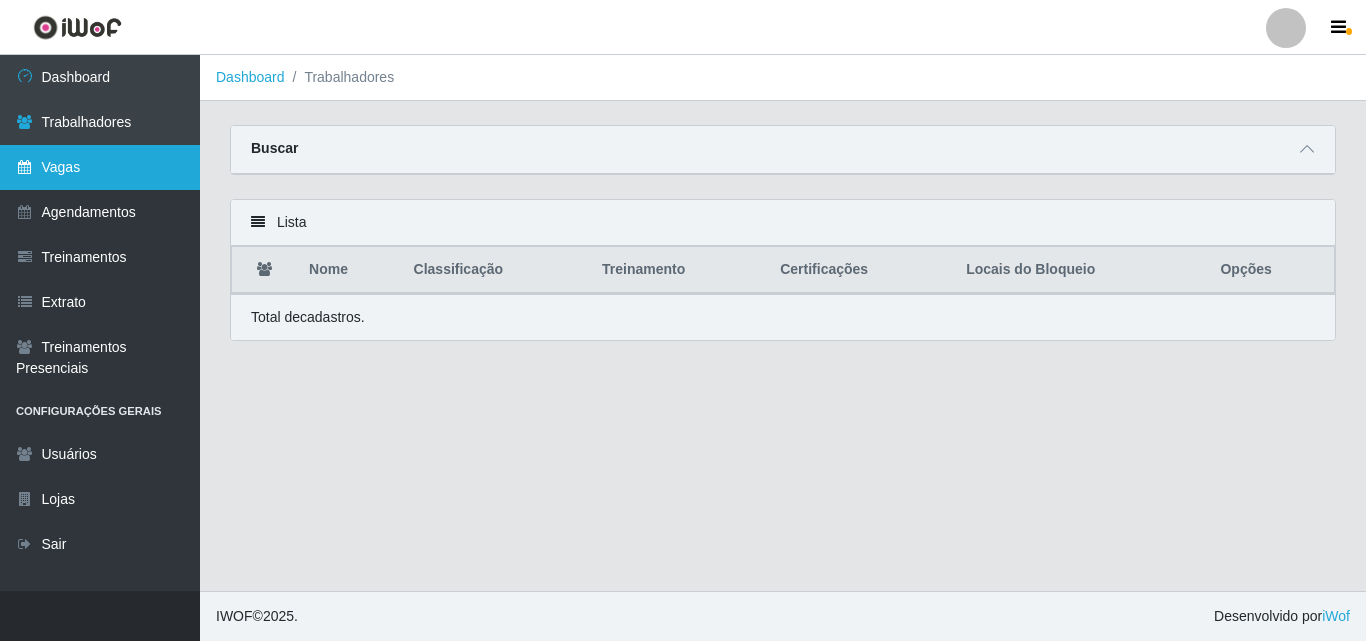 click on "Vagas" at bounding box center (100, 167) 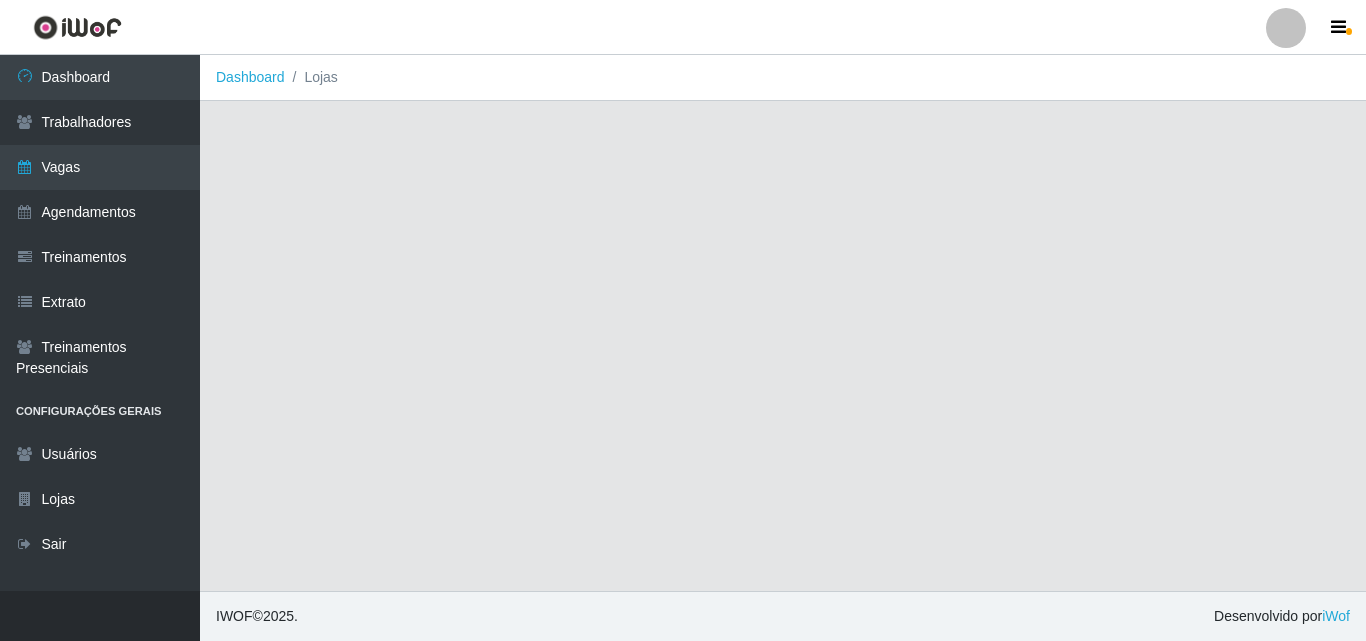 click on "Dashboard Lojas" at bounding box center (783, 323) 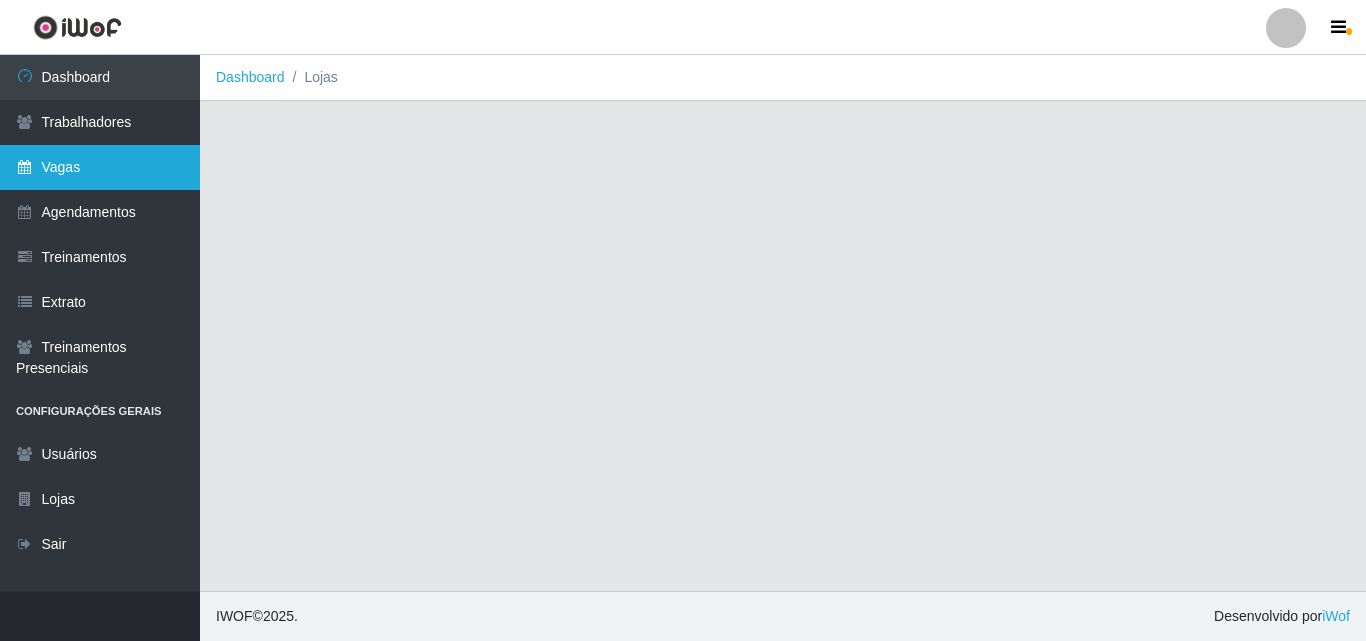 click on "Vagas" at bounding box center (100, 167) 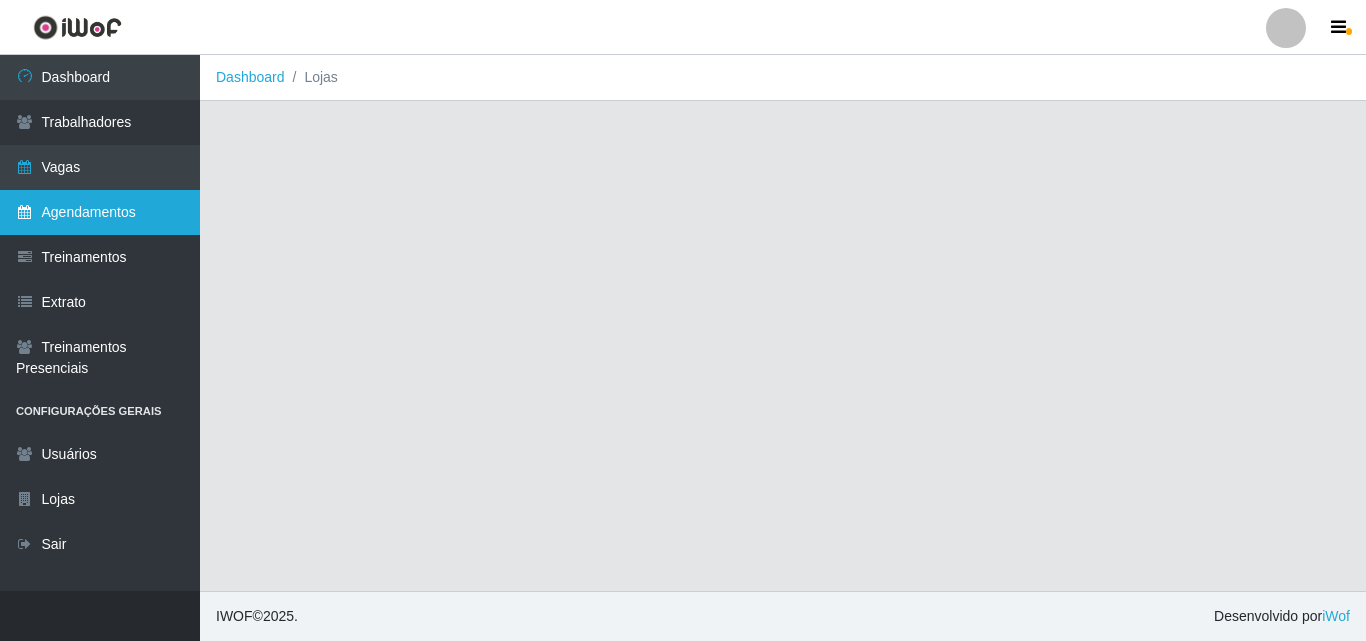 click on "Agendamentos" at bounding box center (100, 212) 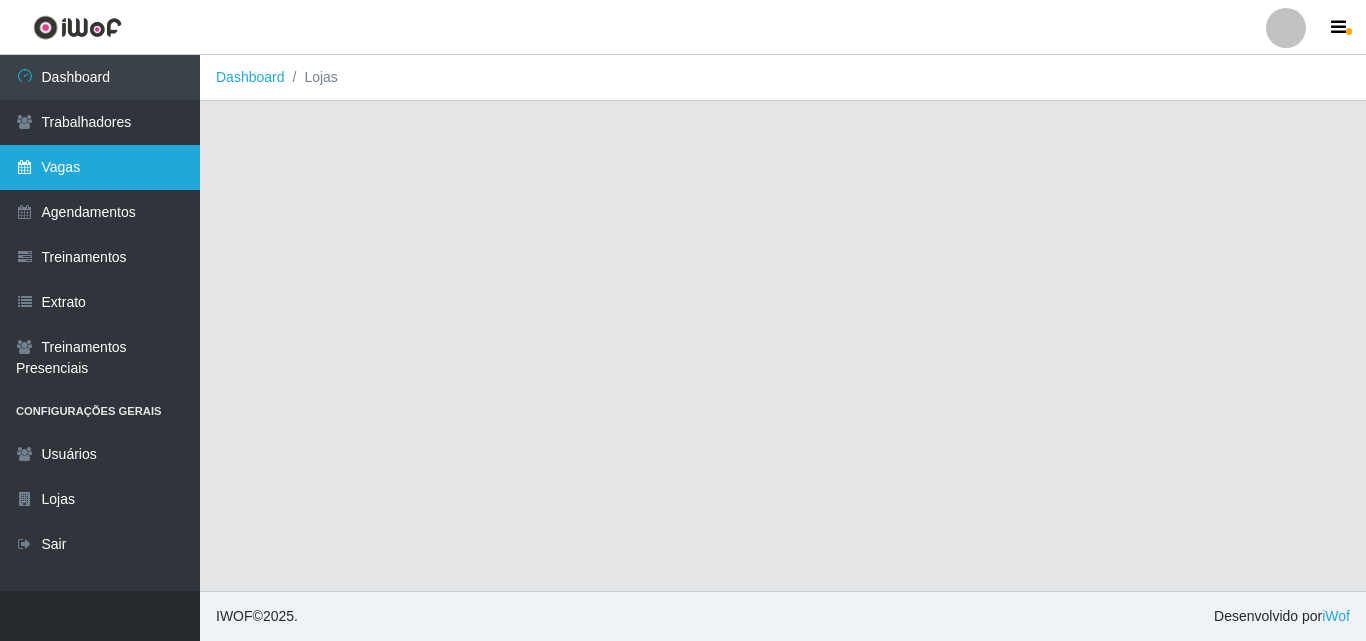 click on "Vagas" at bounding box center (100, 167) 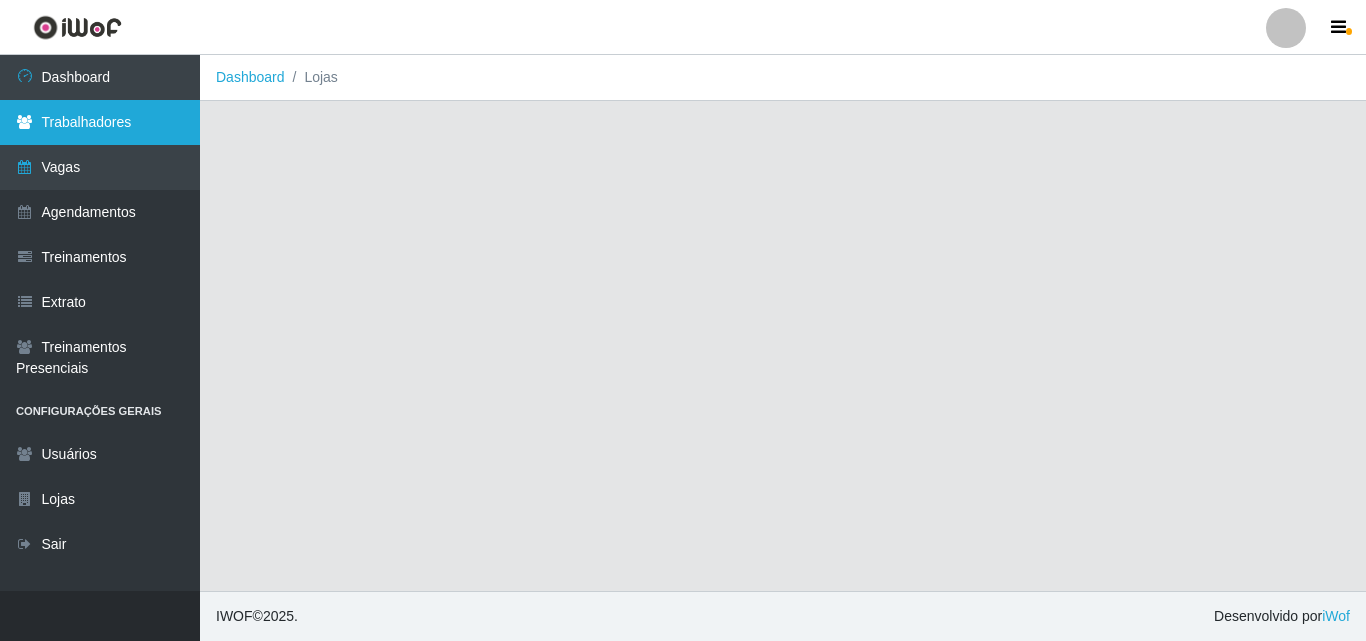 click on "Trabalhadores" at bounding box center (100, 122) 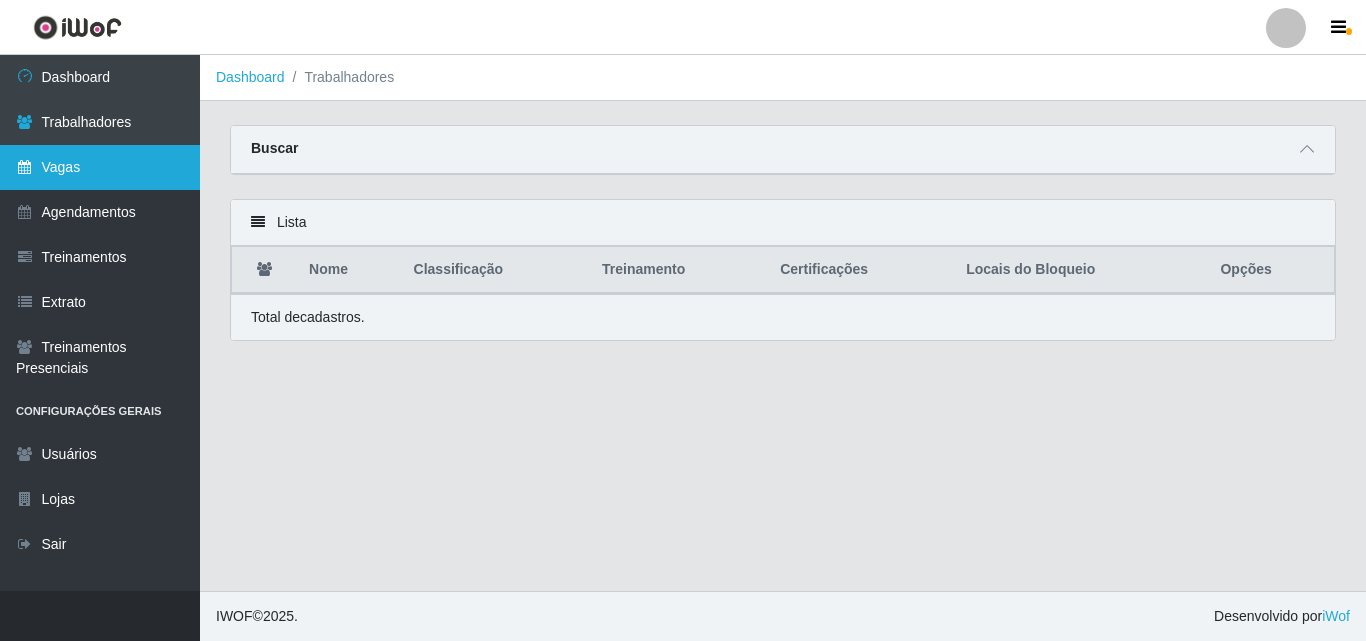 click on "Vagas" at bounding box center (100, 167) 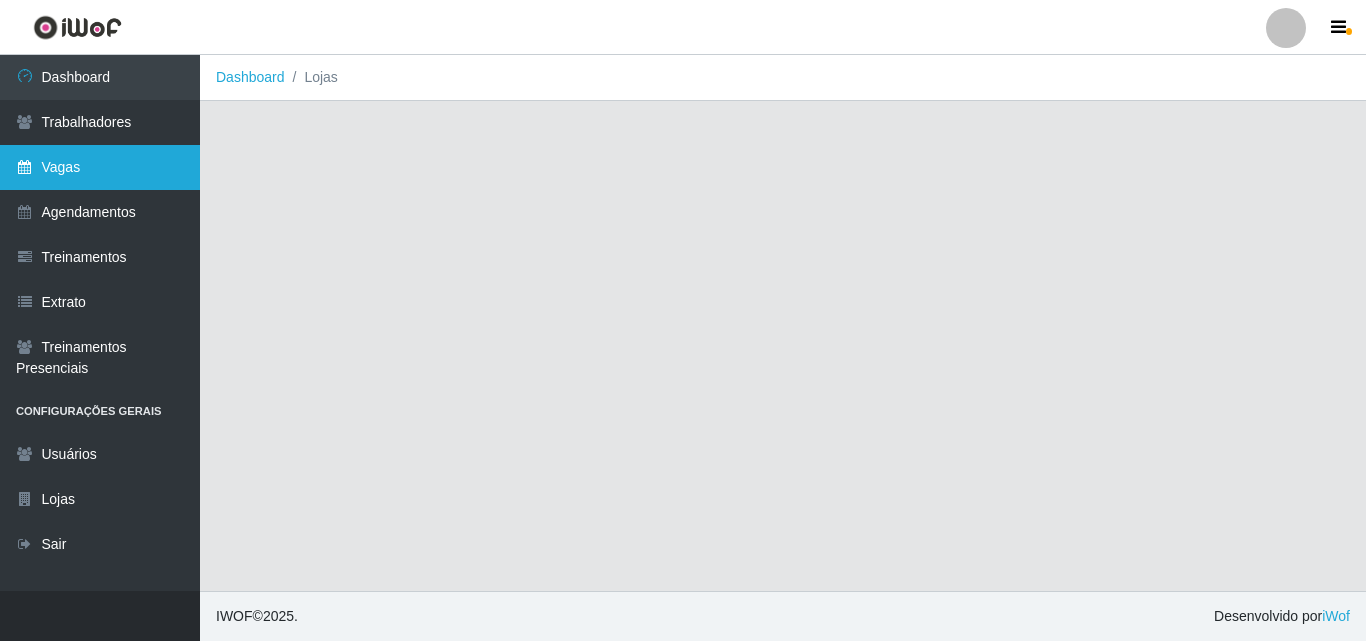 click on "Vagas" at bounding box center [100, 167] 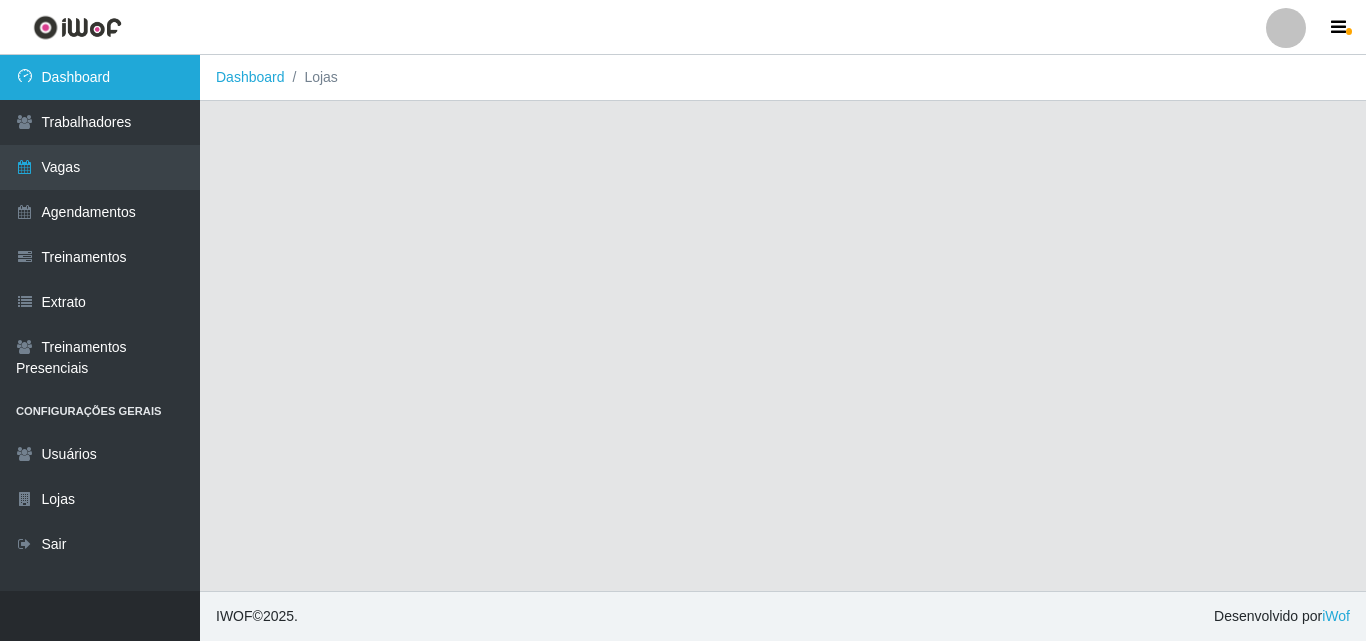 click on "Dashboard" at bounding box center [100, 77] 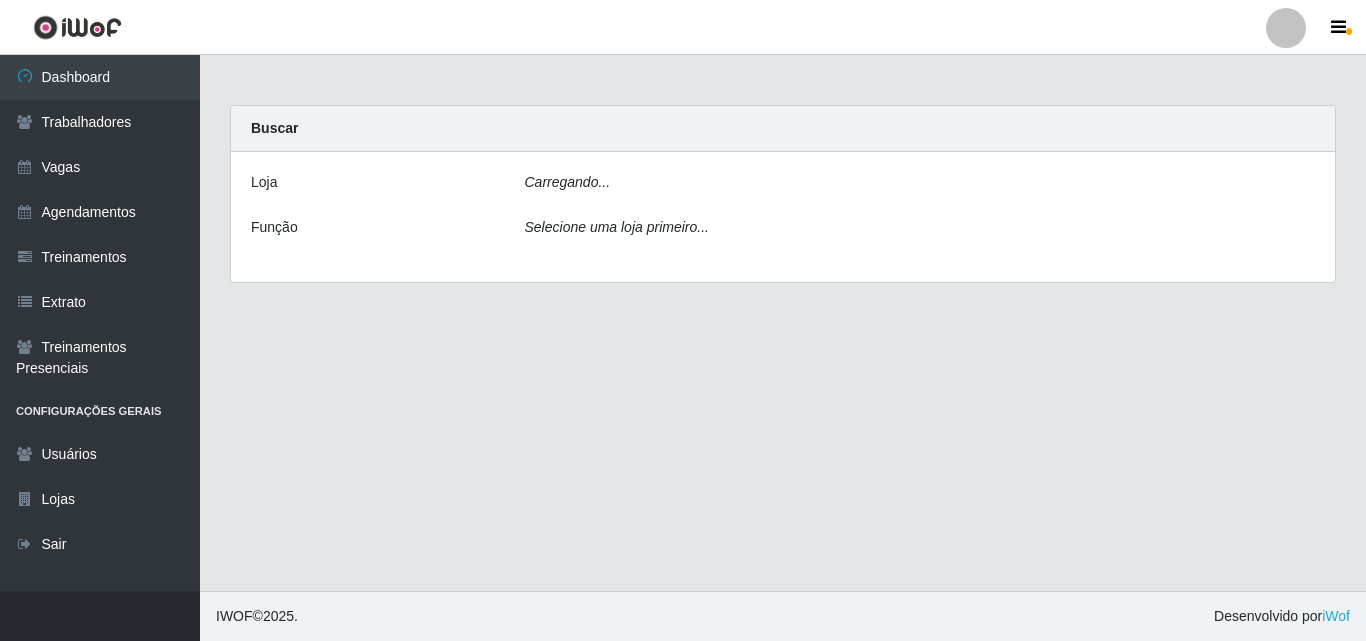 click on "Carregando..." at bounding box center [920, 186] 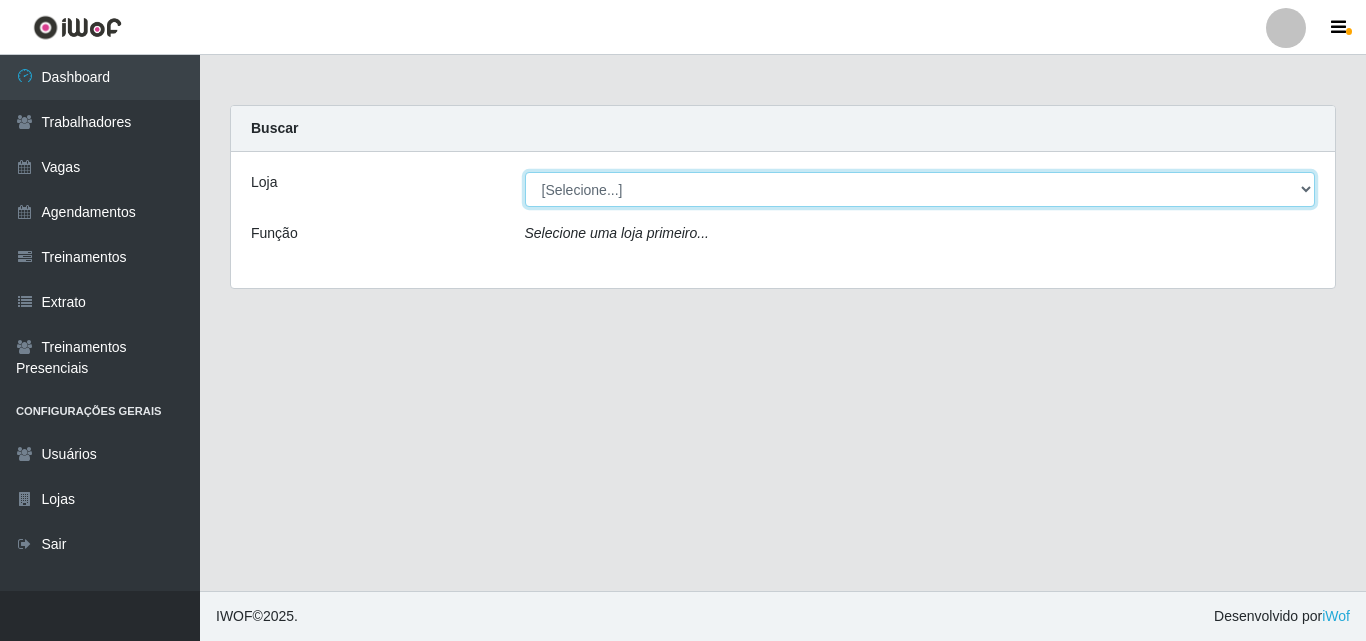 click on "[Selecione...] Rede Compras Supermercados - LOJA 1 Rede Compras Supermercados - LOJA 2 Rede Compras Supermercados - LOJA 3 Rede Compras Supermercados - LOJA 4 Rede Compras Supermercados - LOJA 5 Rede Compras Supermercados - LOJA 6" at bounding box center (920, 189) 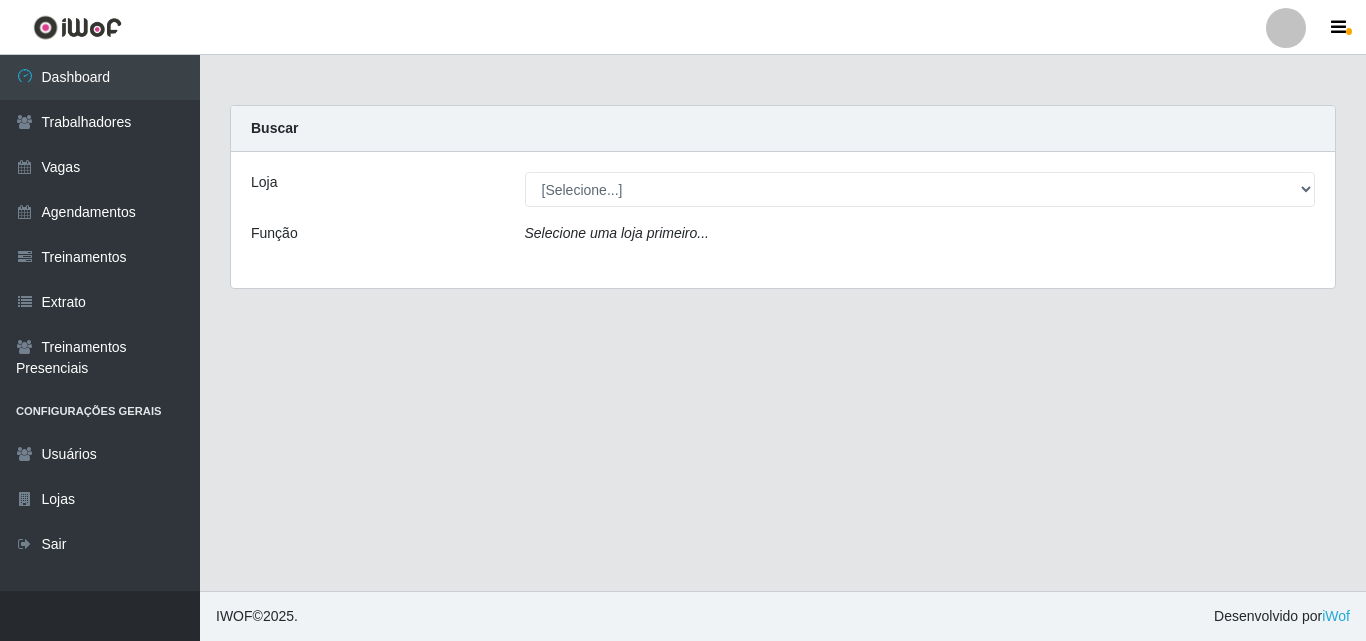 click at bounding box center (1286, 28) 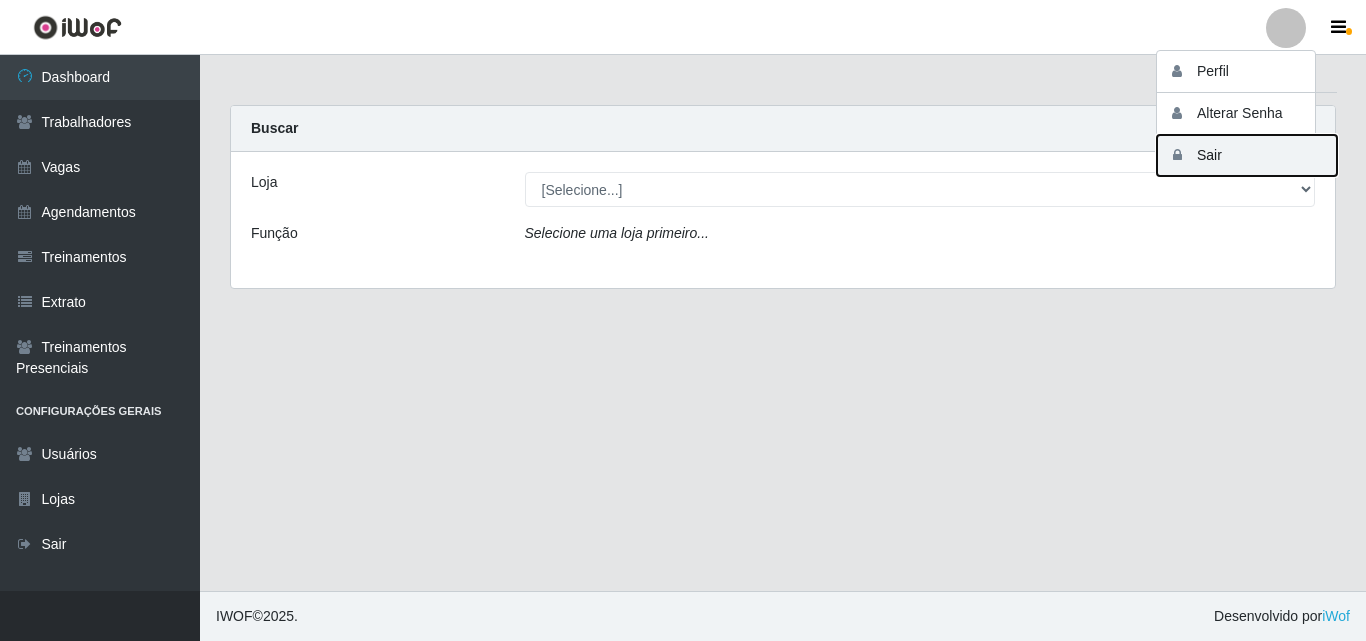 click on "Sair" at bounding box center (1247, 155) 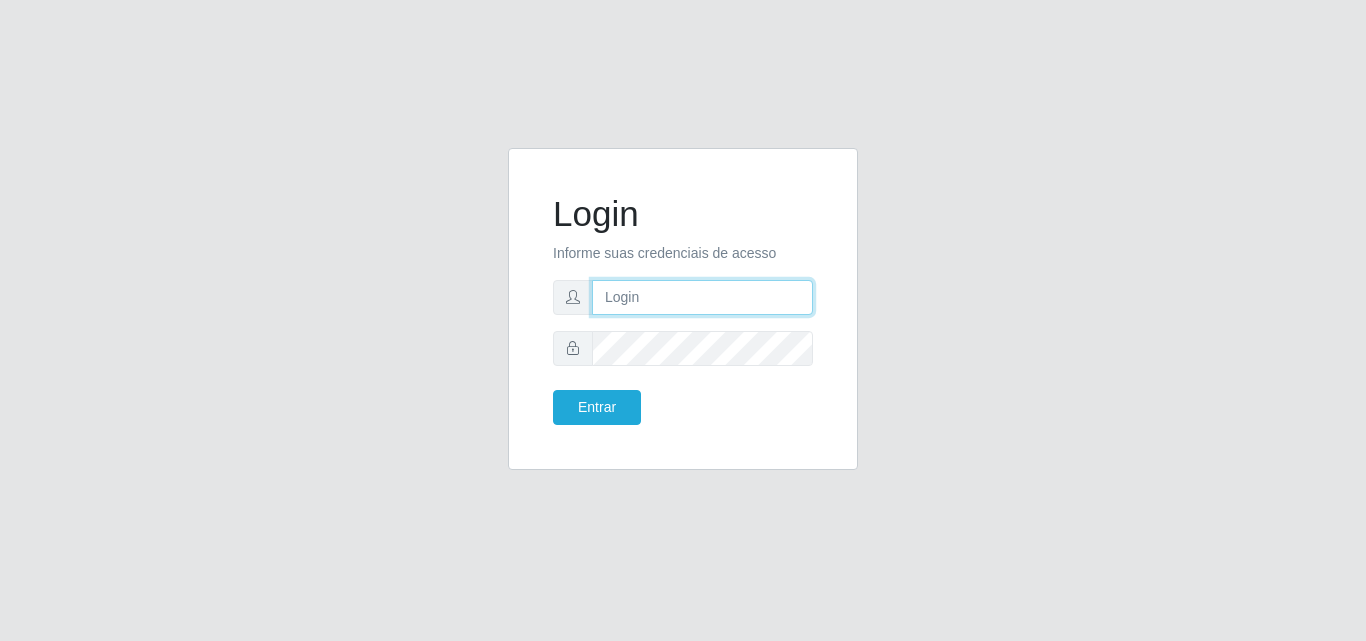type on "[USERNAME]@[DOMAIN]" 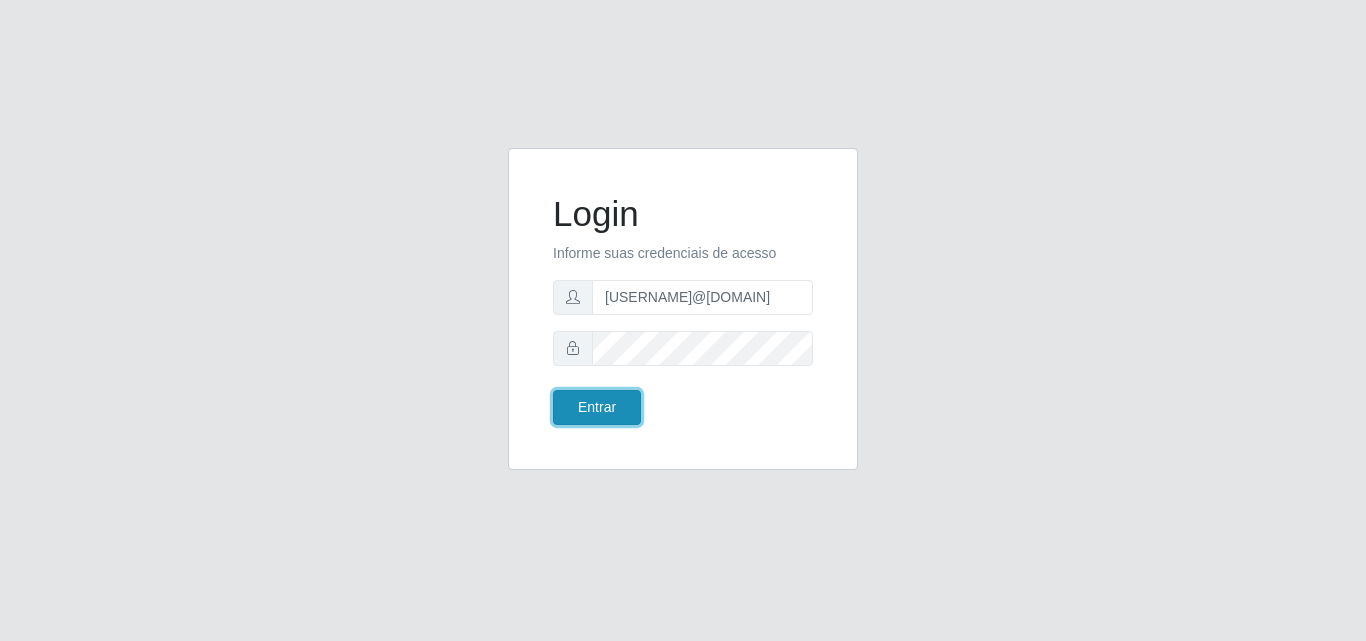click on "Entrar" at bounding box center [597, 407] 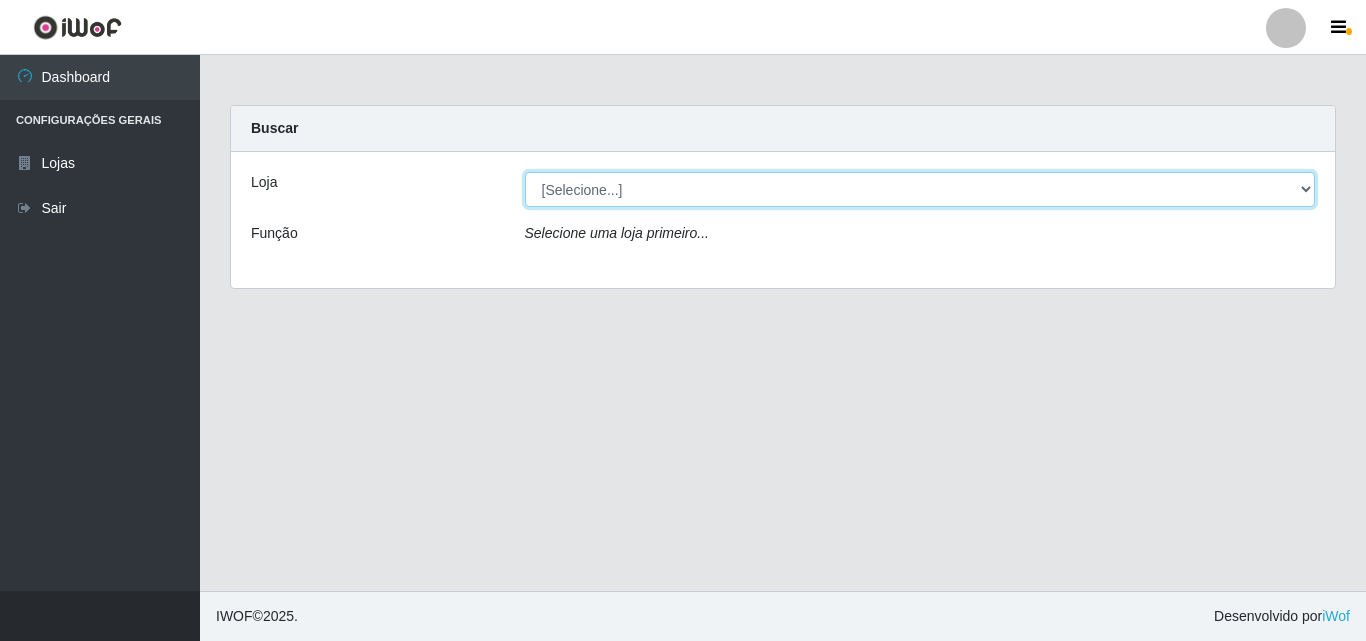 click on "[Selecione...] BomQueSó Agreste - Loja 3" at bounding box center (920, 189) 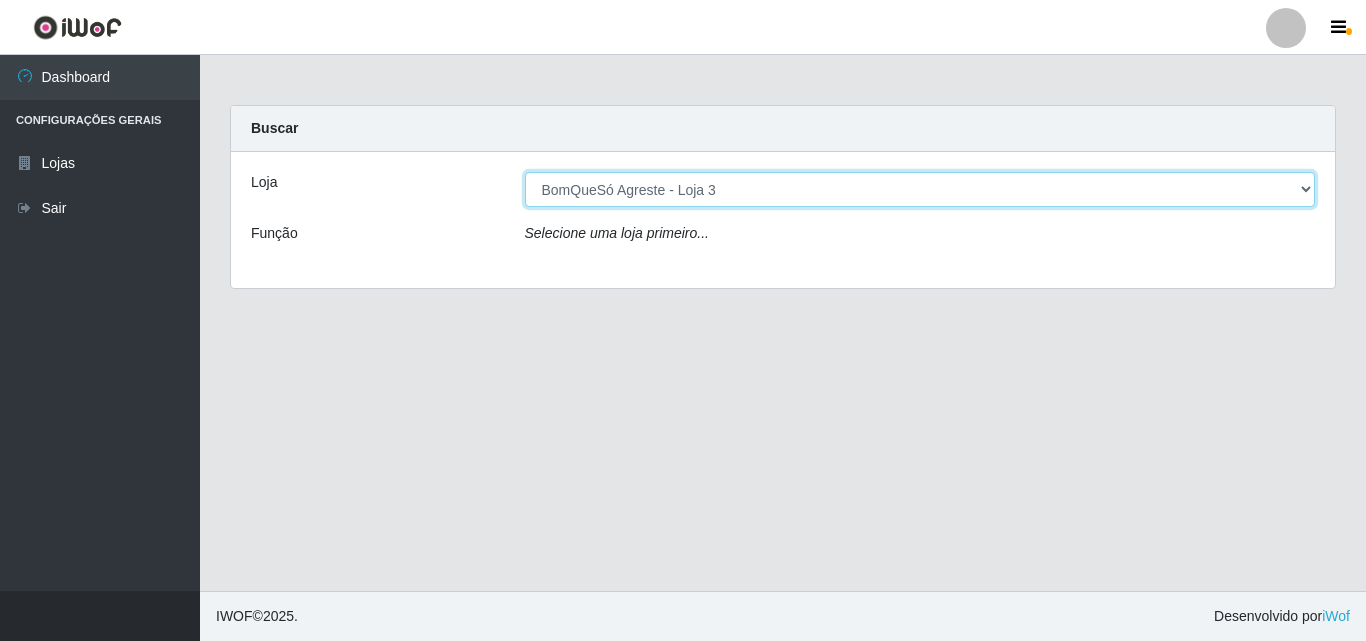 click on "[Selecione...] BomQueSó Agreste - Loja 3" at bounding box center [920, 189] 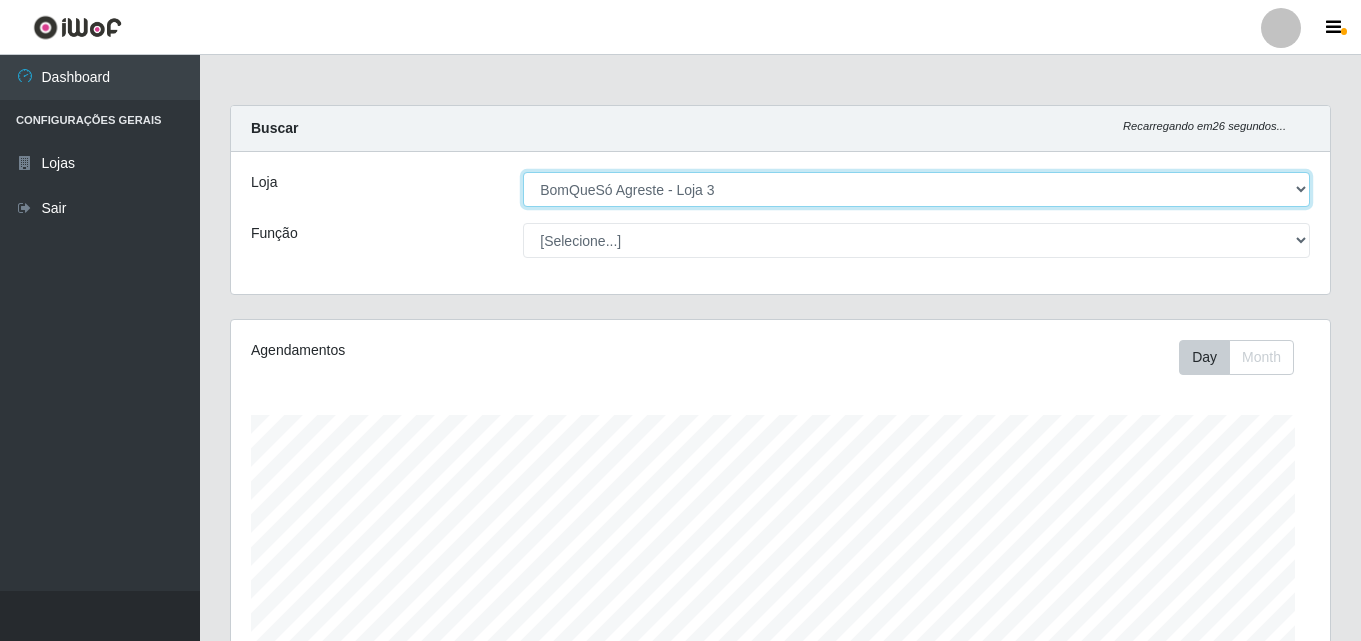 scroll, scrollTop: 999585, scrollLeft: 998901, axis: both 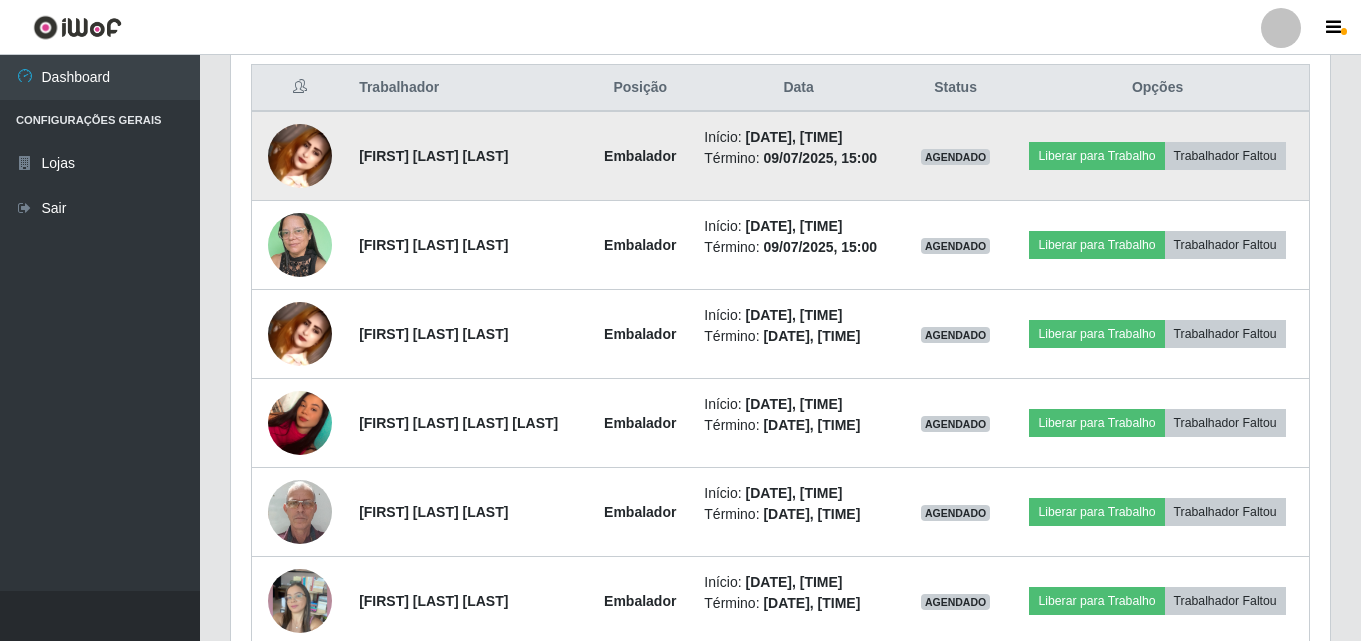 click on "Liberar para Trabalho Trabalhador Faltou" at bounding box center [1157, 156] 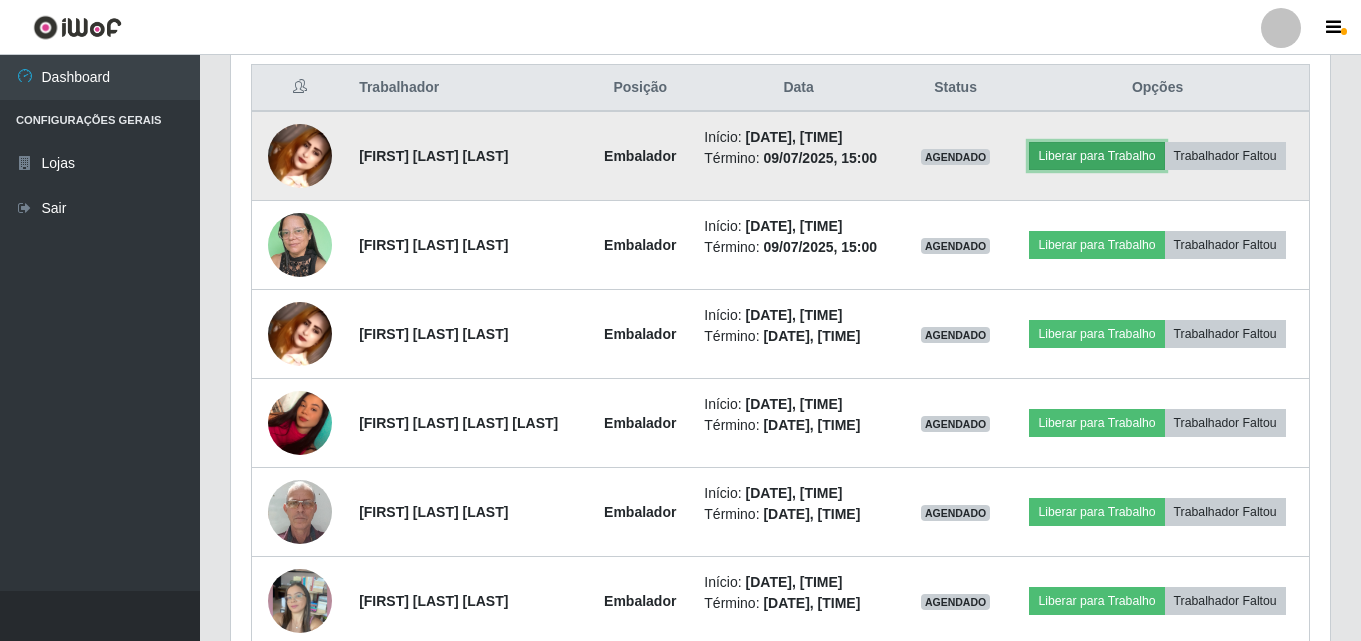 click on "Liberar para Trabalho" at bounding box center [1096, 156] 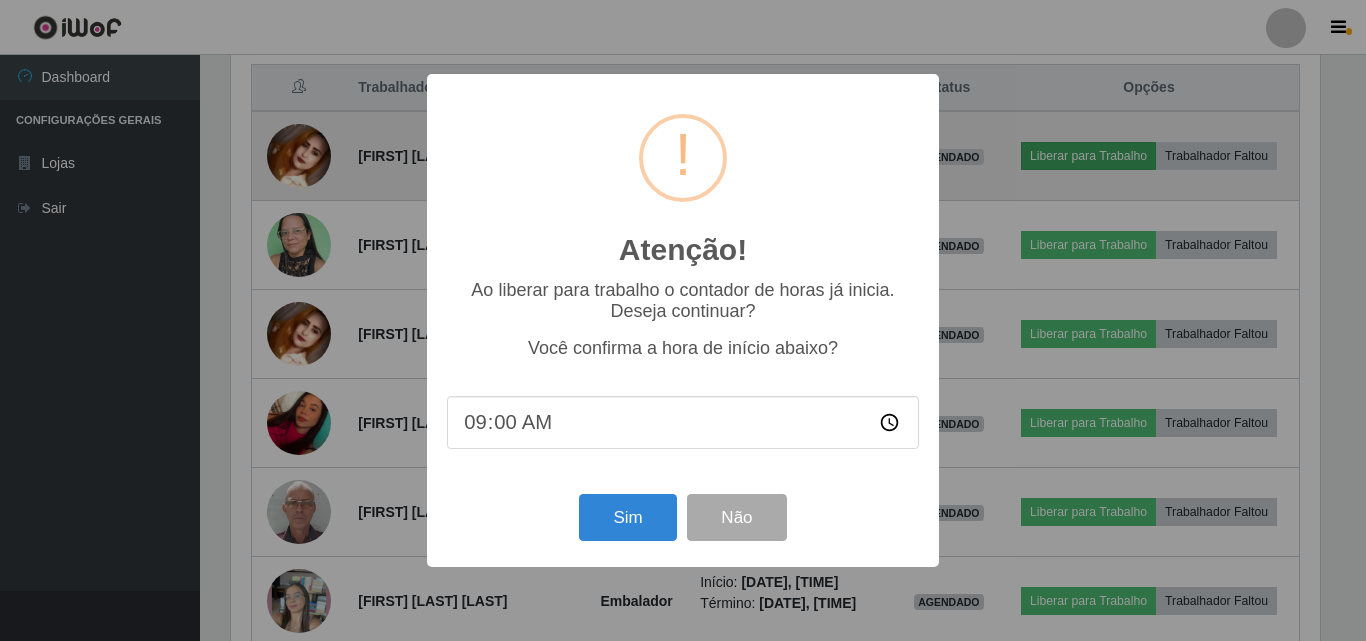 scroll, scrollTop: 999585, scrollLeft: 998911, axis: both 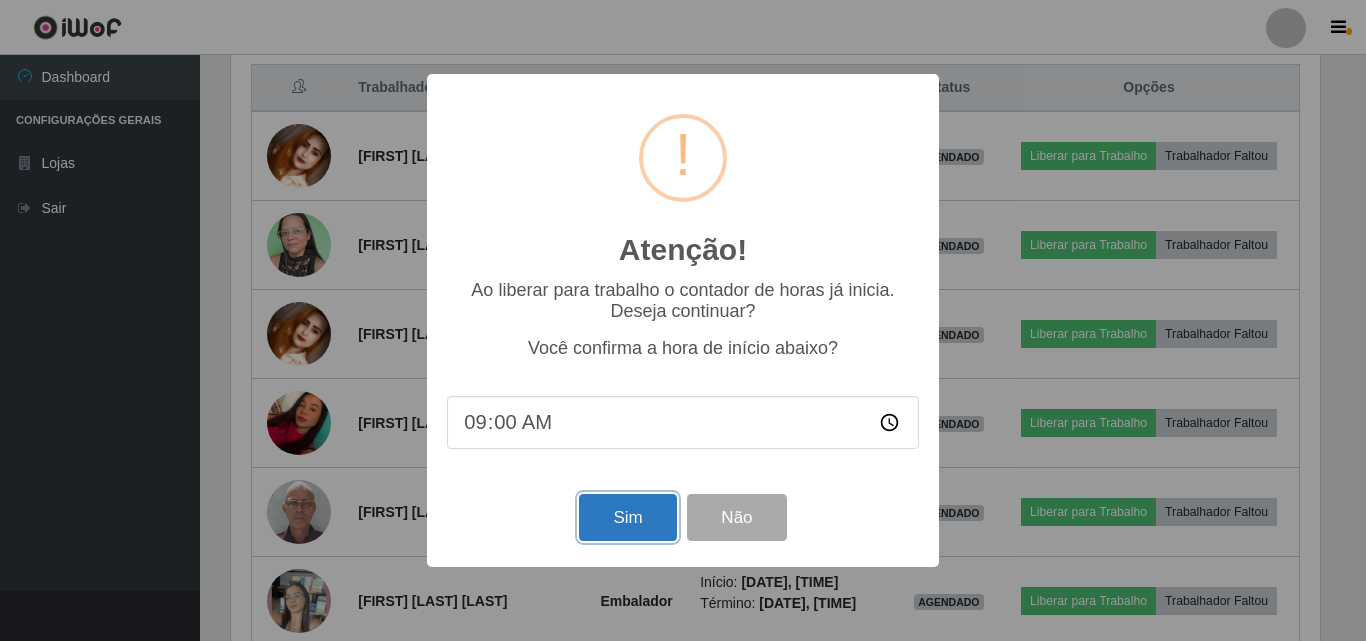 click on "Sim" at bounding box center (627, 517) 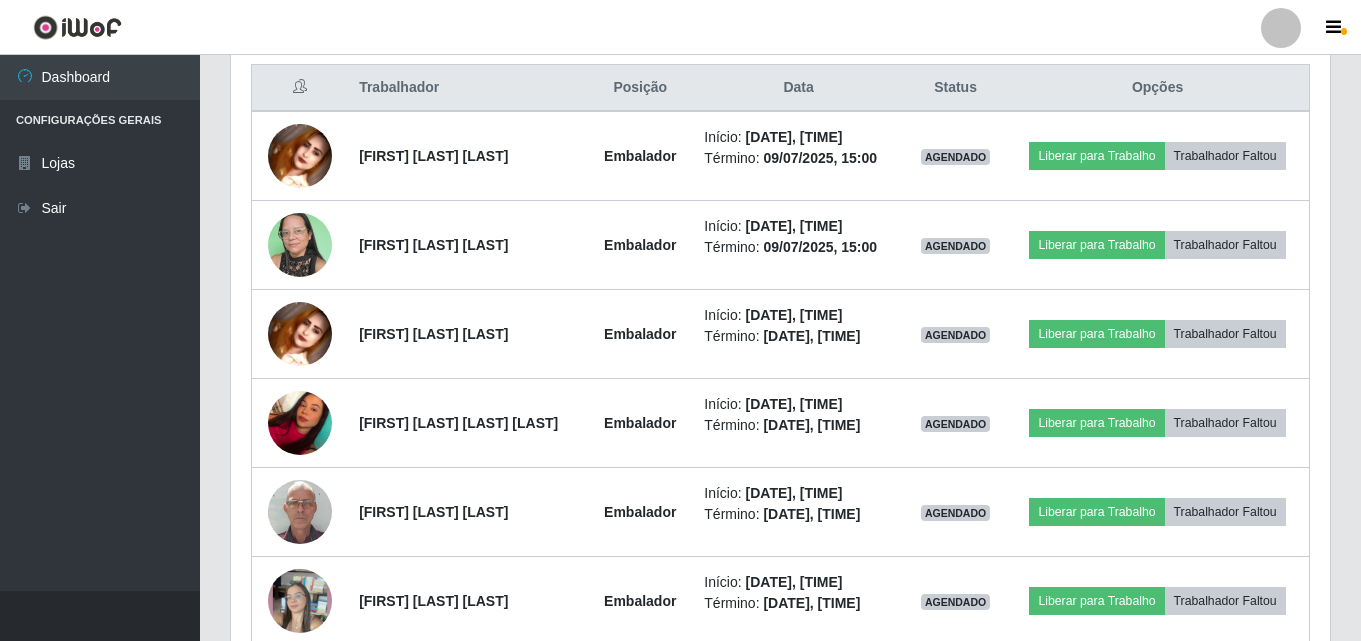 scroll, scrollTop: 999585, scrollLeft: 998901, axis: both 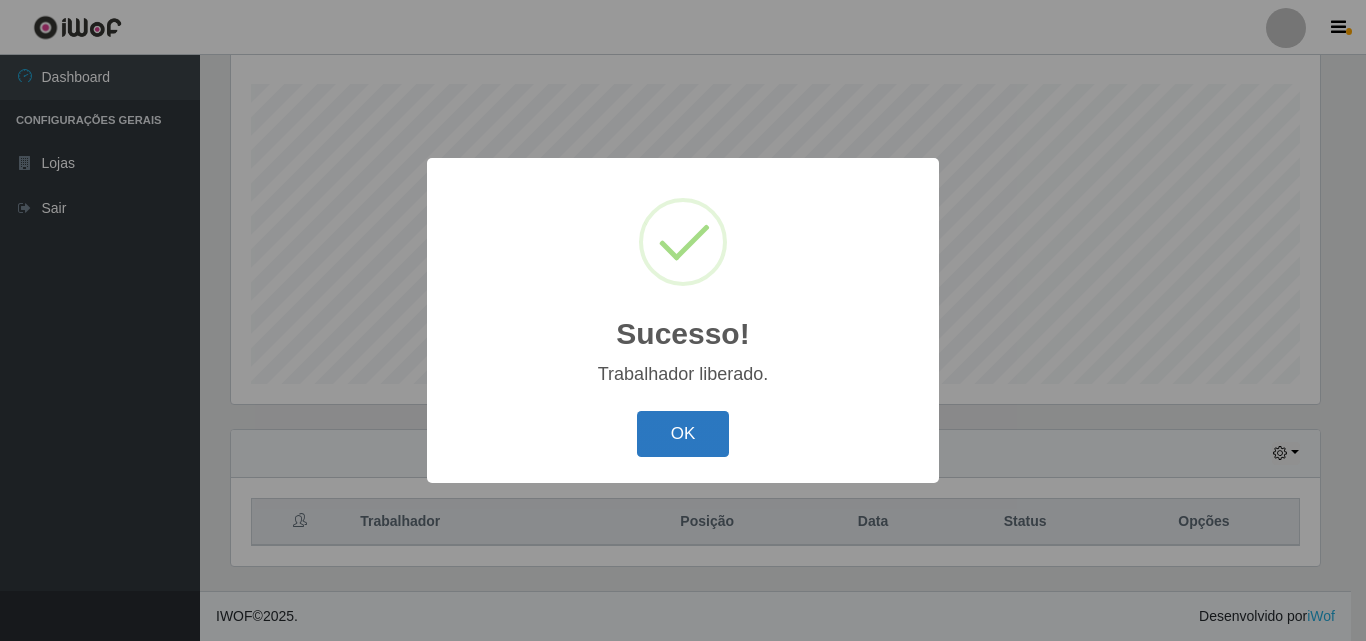 click on "OK" at bounding box center (683, 434) 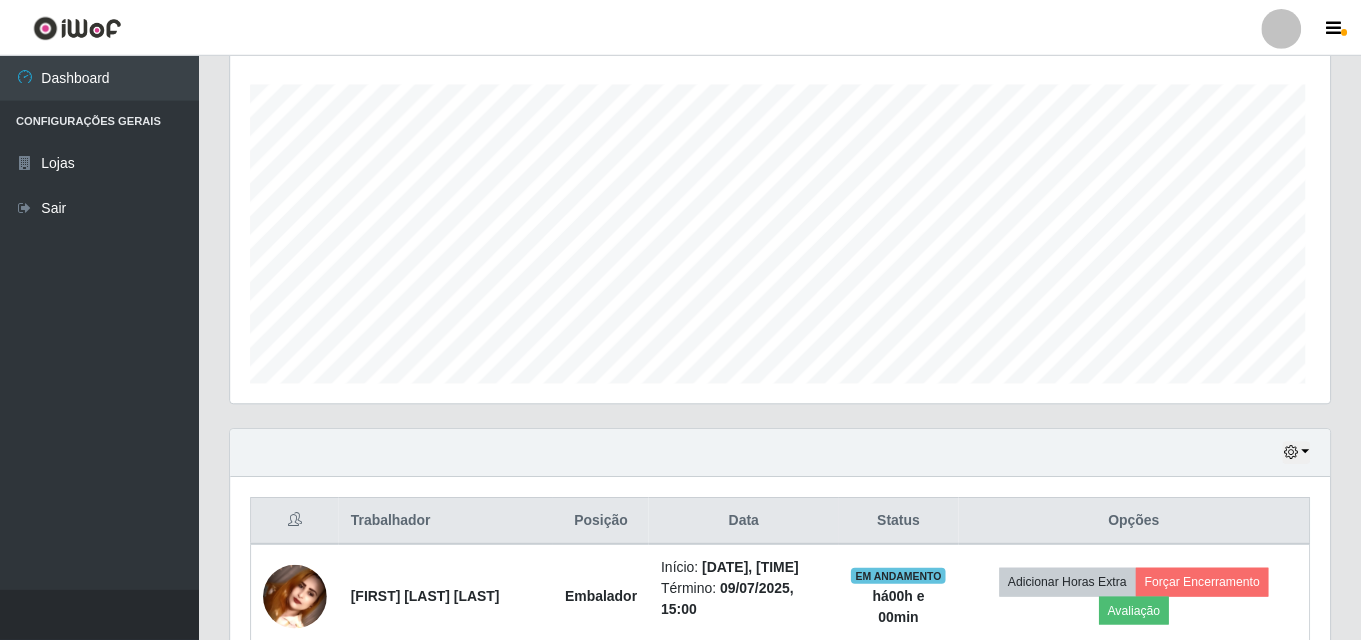 scroll, scrollTop: 999585, scrollLeft: 998901, axis: both 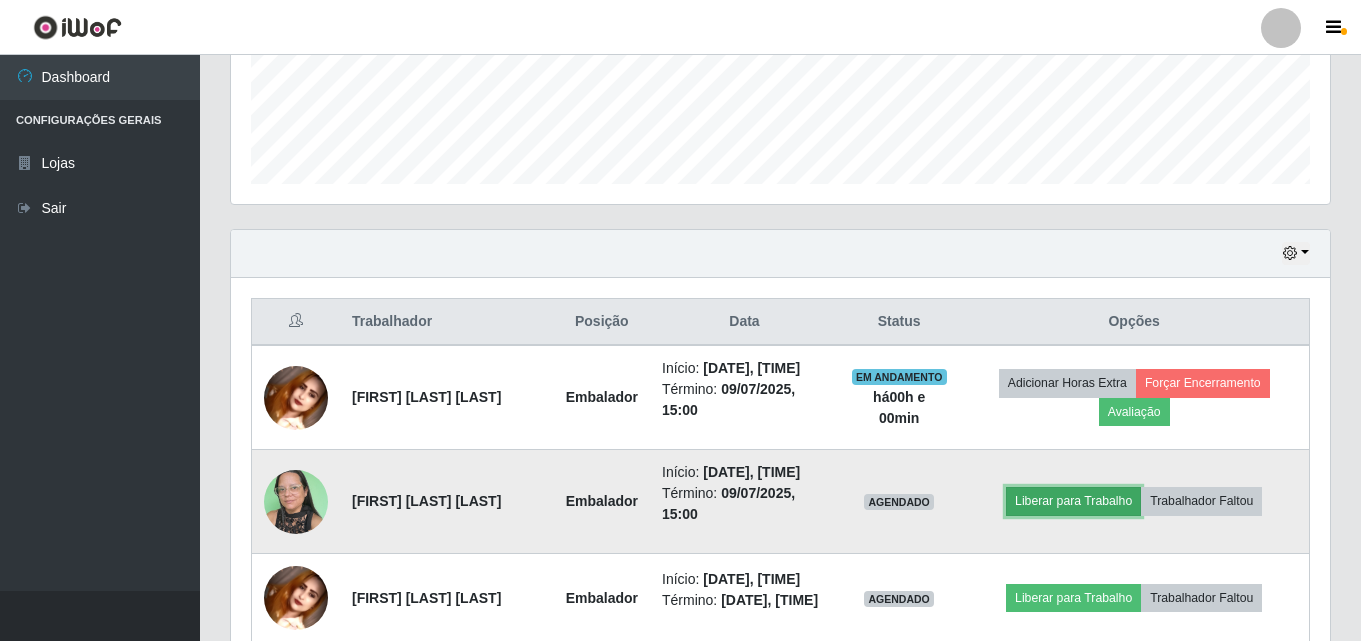 click on "Liberar para Trabalho" at bounding box center (1073, 501) 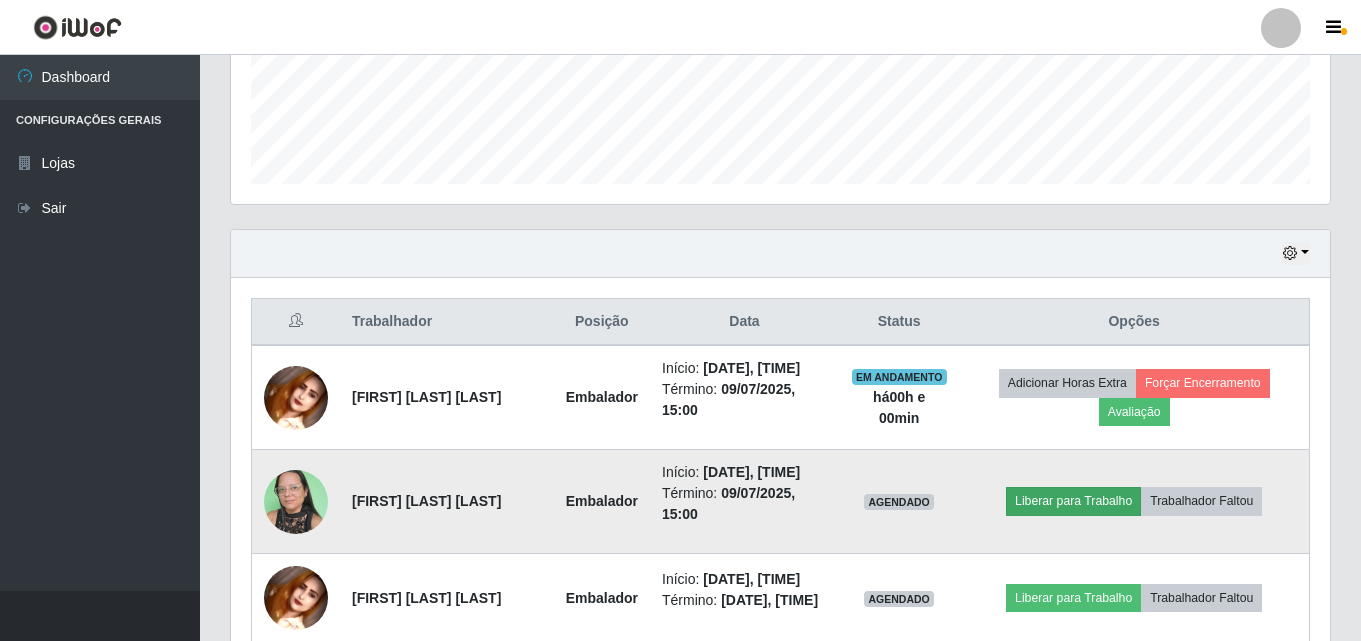 scroll, scrollTop: 999585, scrollLeft: 998911, axis: both 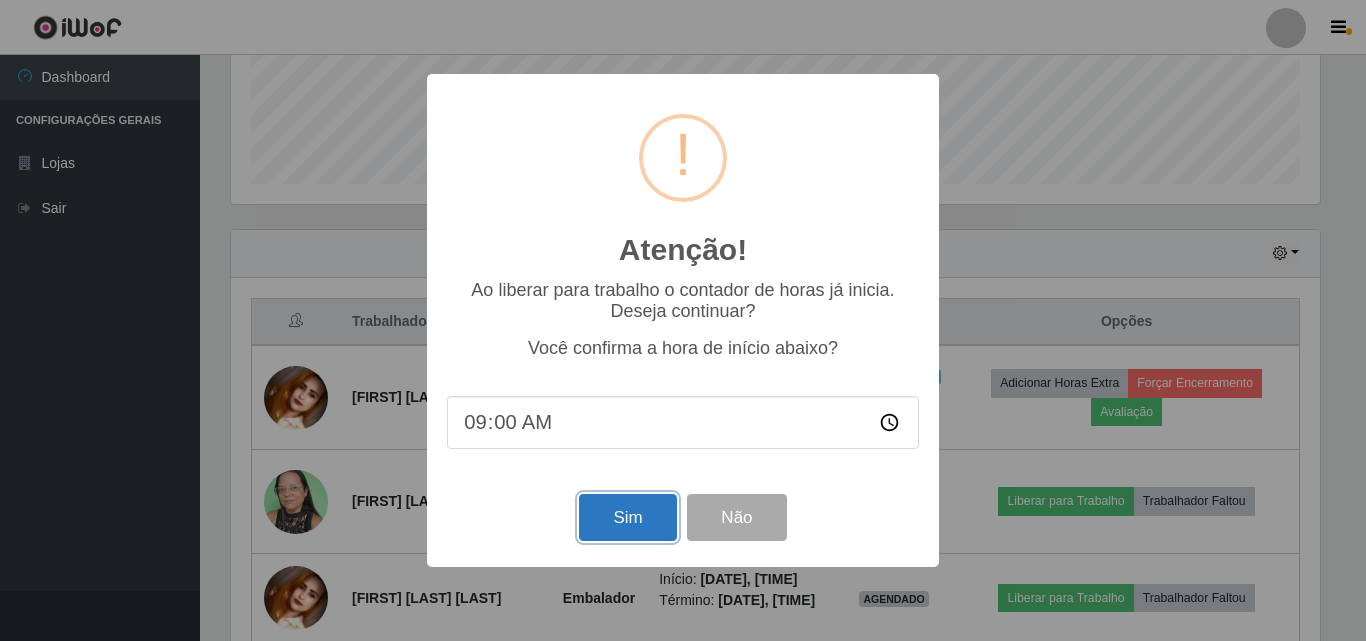 click on "Sim" at bounding box center (627, 517) 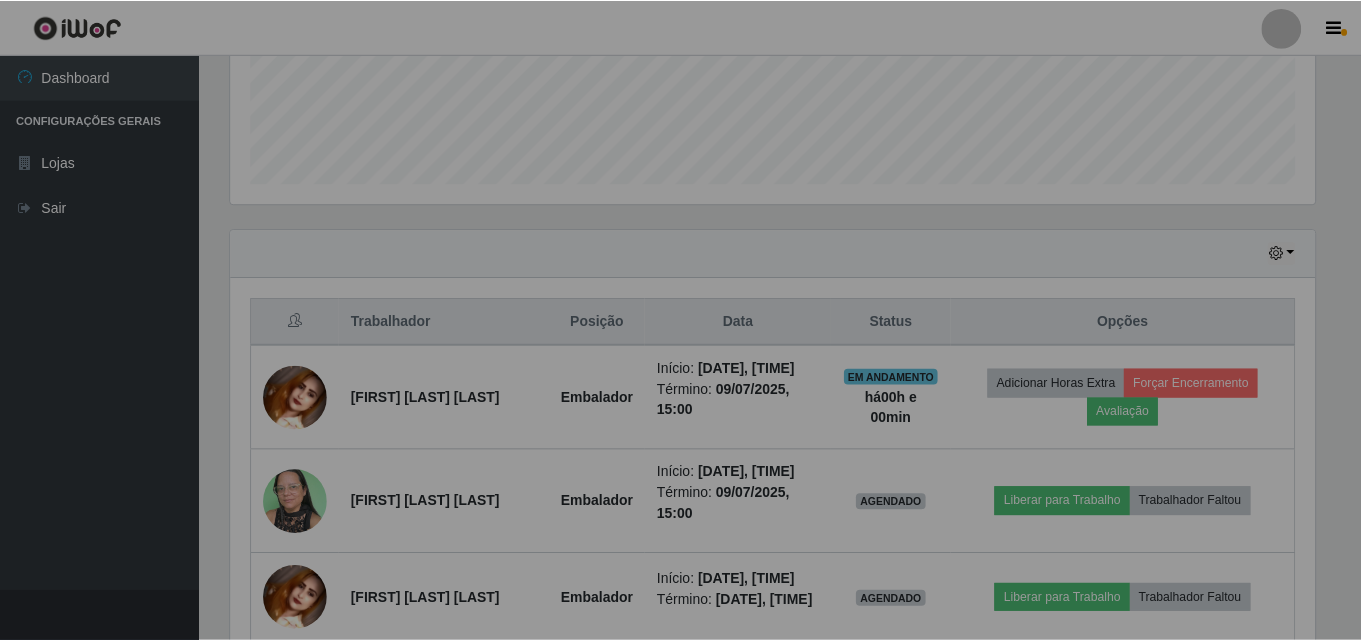 scroll, scrollTop: 999585, scrollLeft: 998901, axis: both 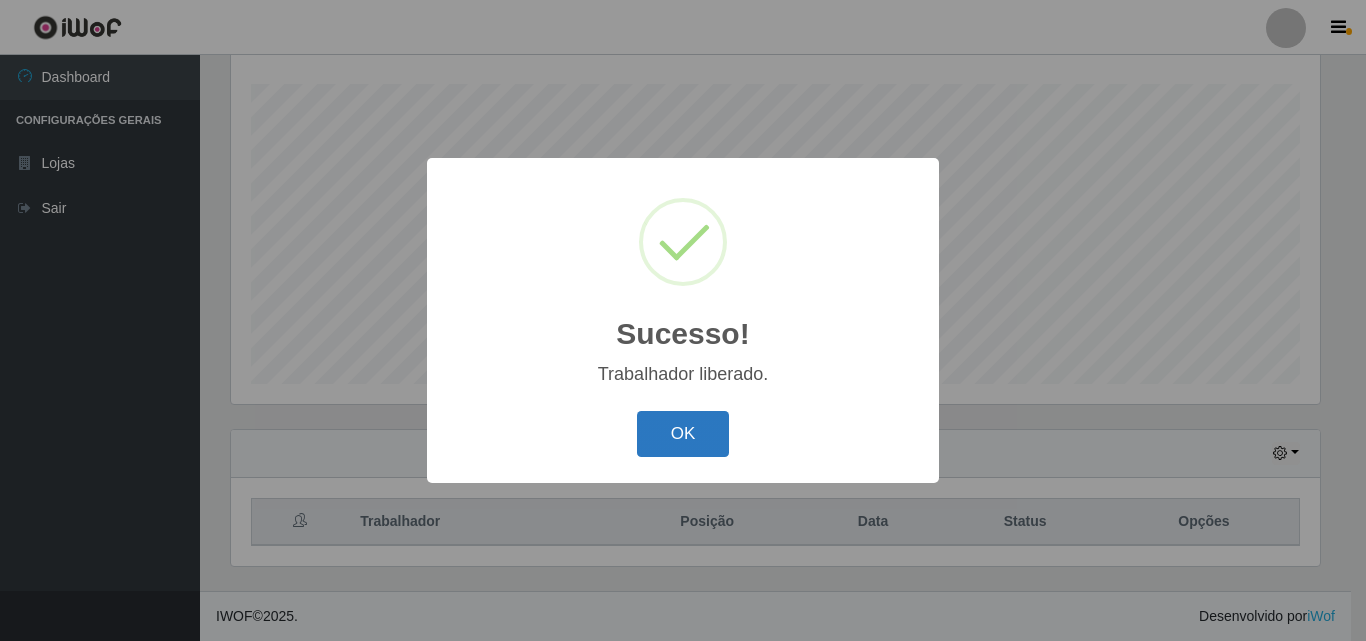 click on "OK" at bounding box center (683, 434) 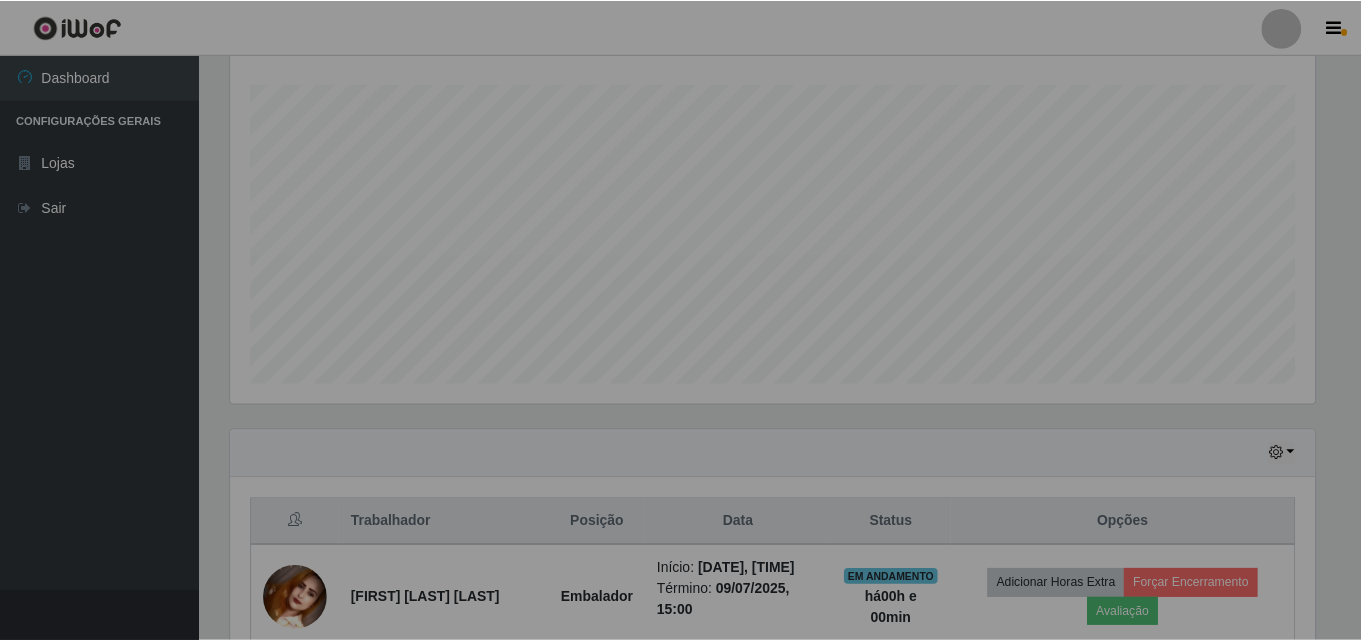scroll, scrollTop: 999585, scrollLeft: 998901, axis: both 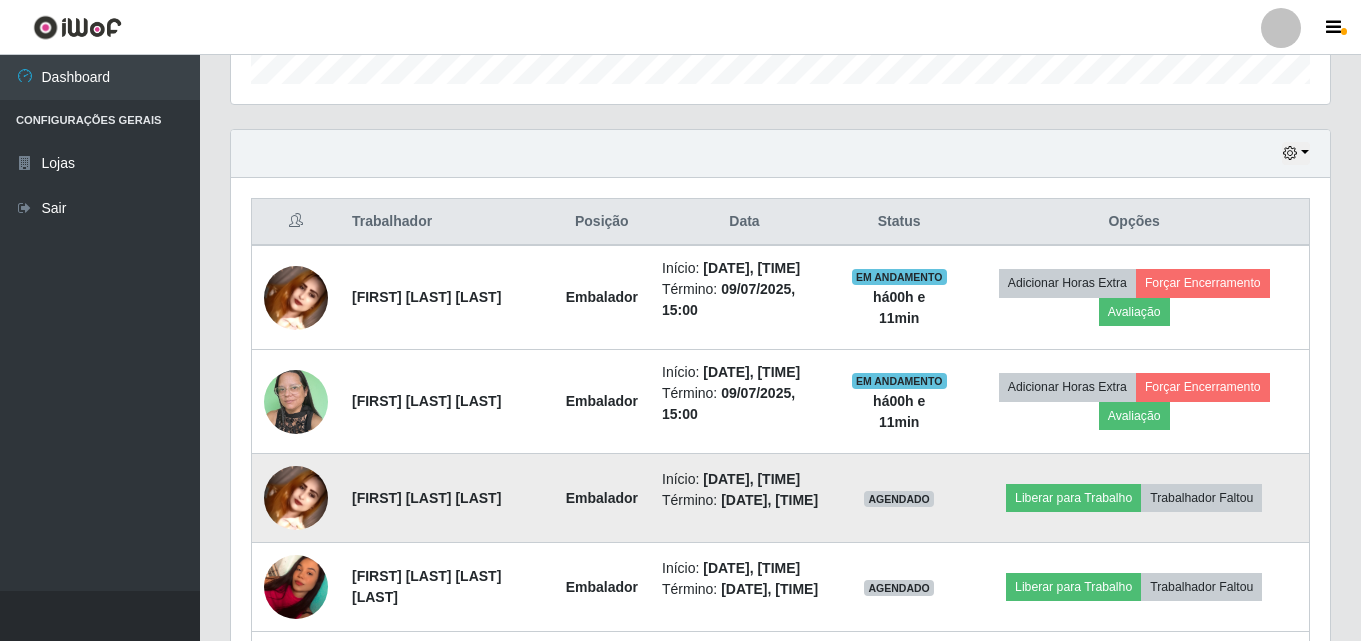 click on "AGENDADO" at bounding box center [899, 297] 